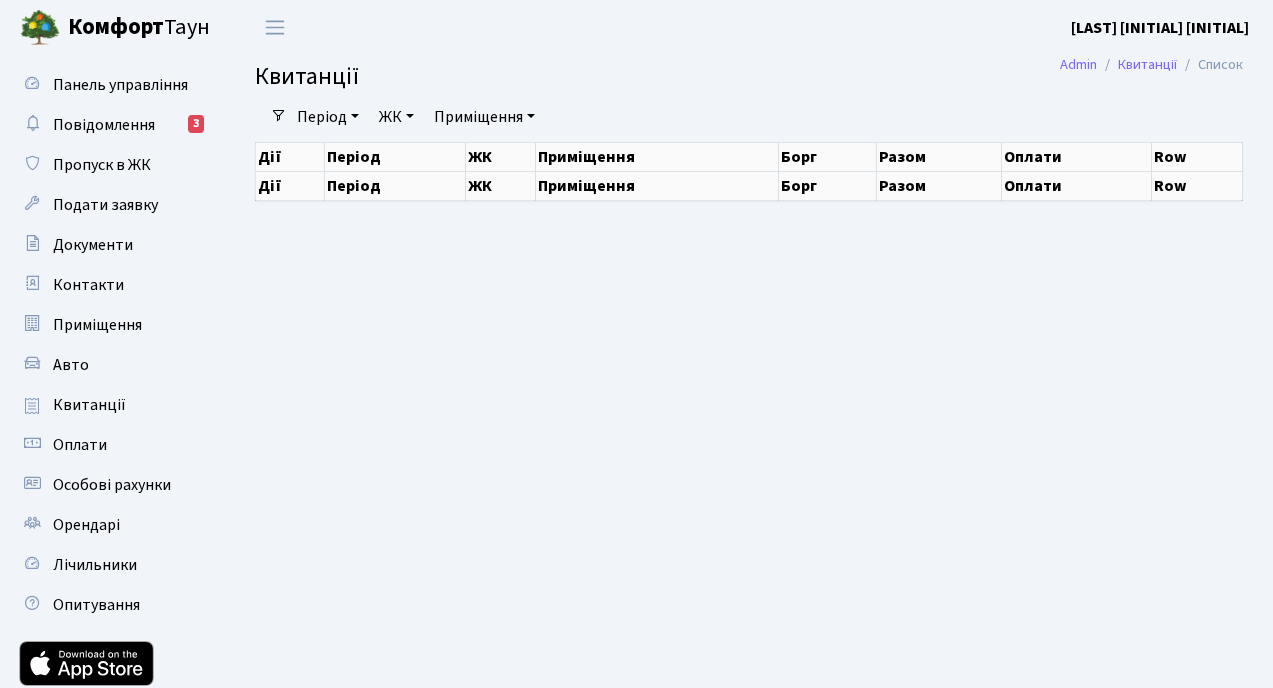 scroll, scrollTop: 0, scrollLeft: 0, axis: both 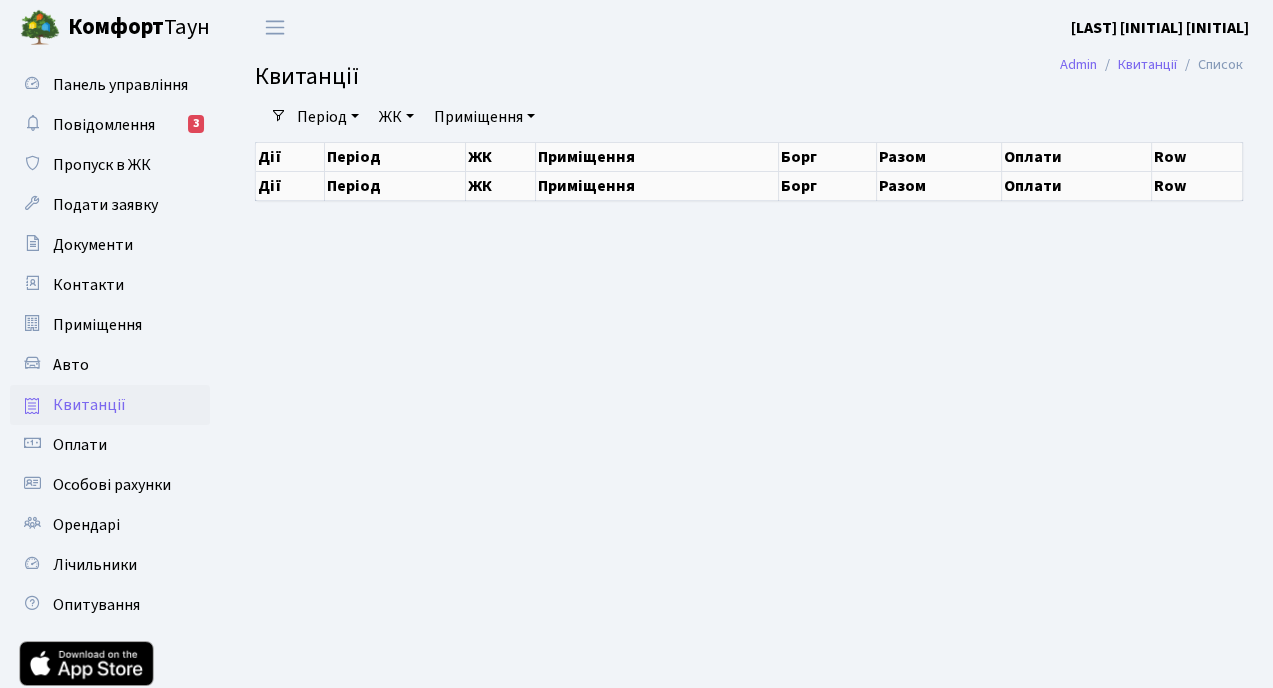 select on "25" 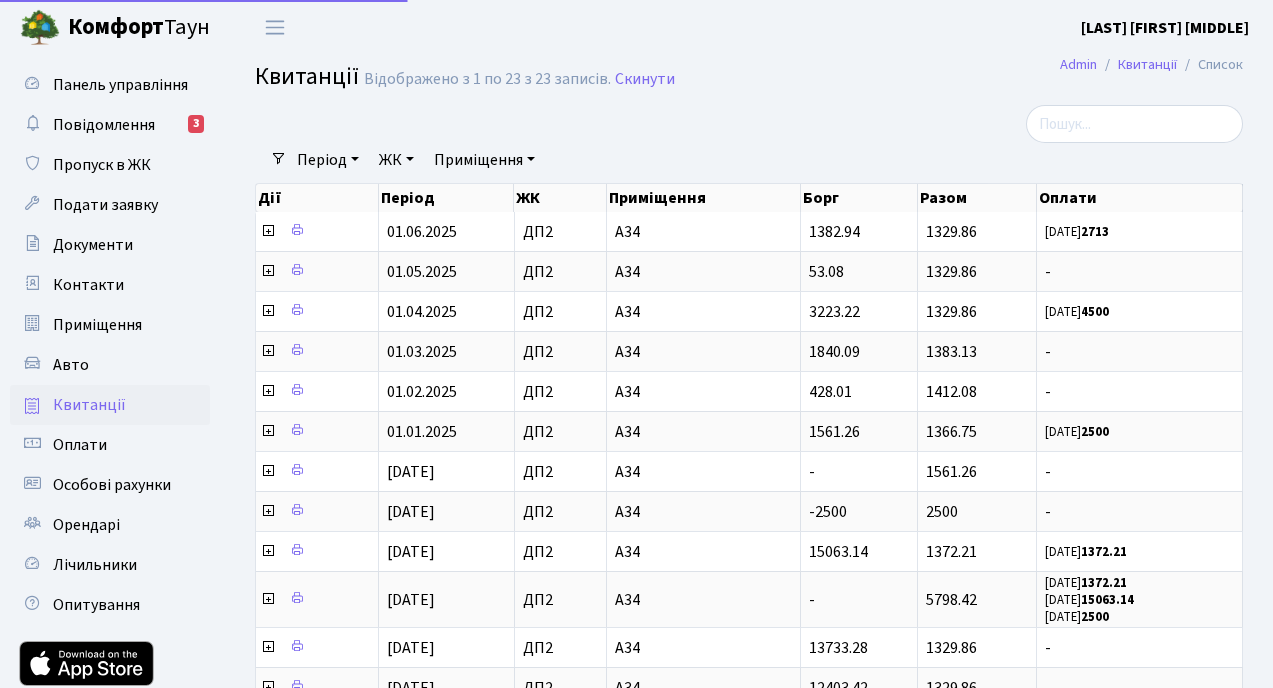 select on "25" 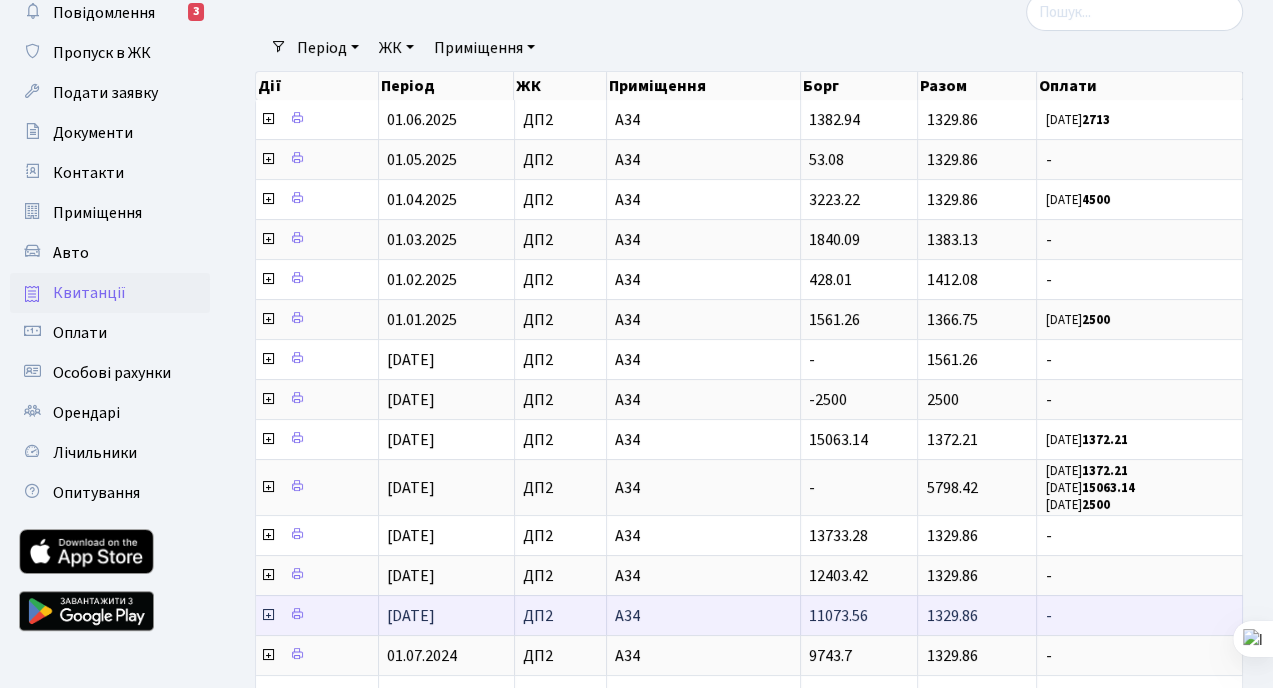 scroll, scrollTop: 0, scrollLeft: 0, axis: both 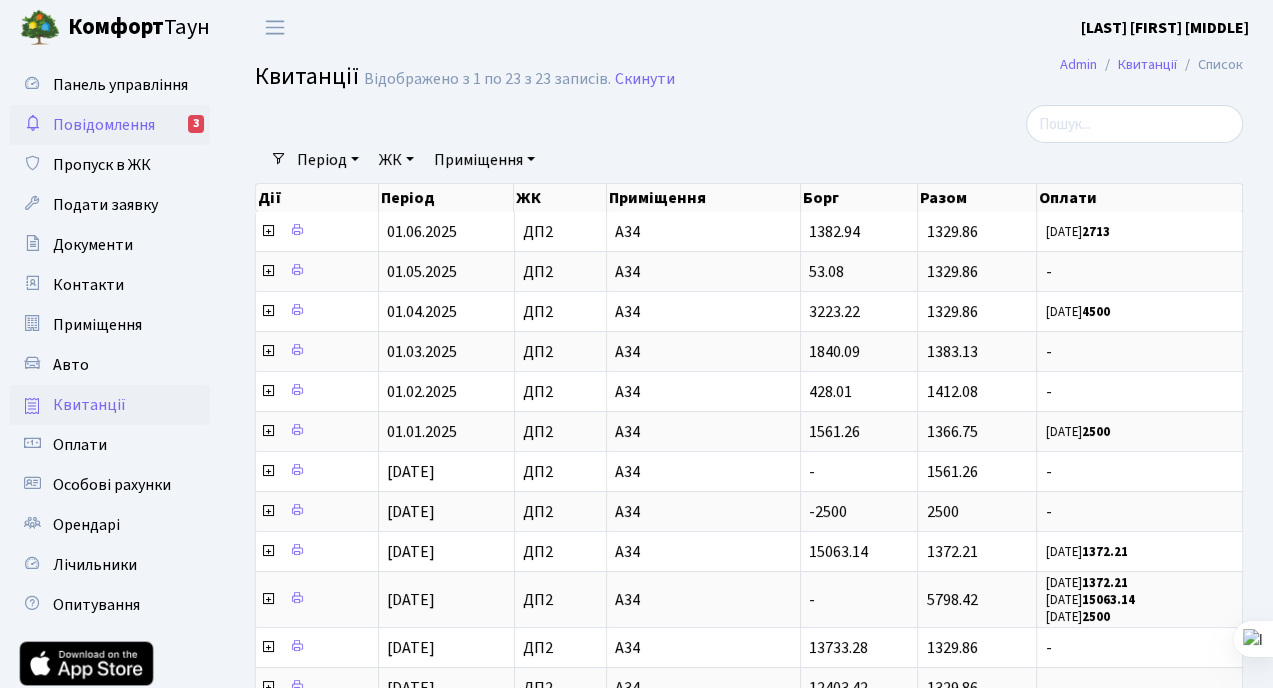 click on "Повідомлення" at bounding box center [104, 125] 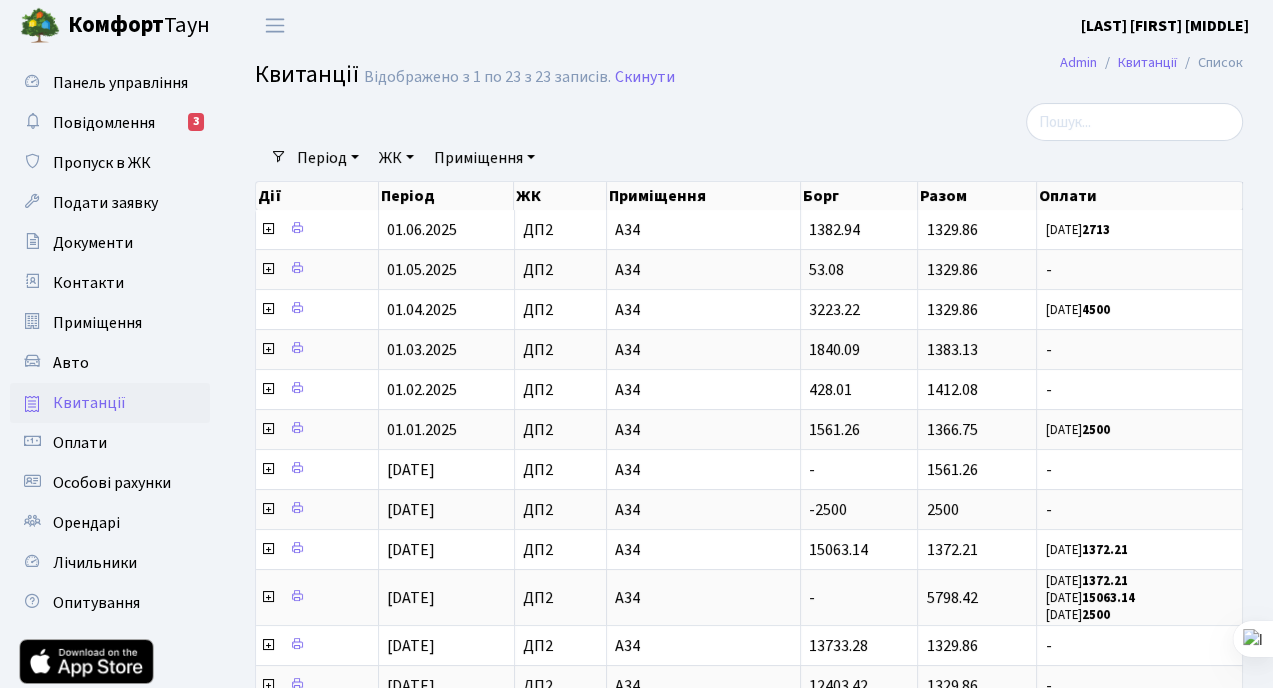 scroll, scrollTop: 0, scrollLeft: 0, axis: both 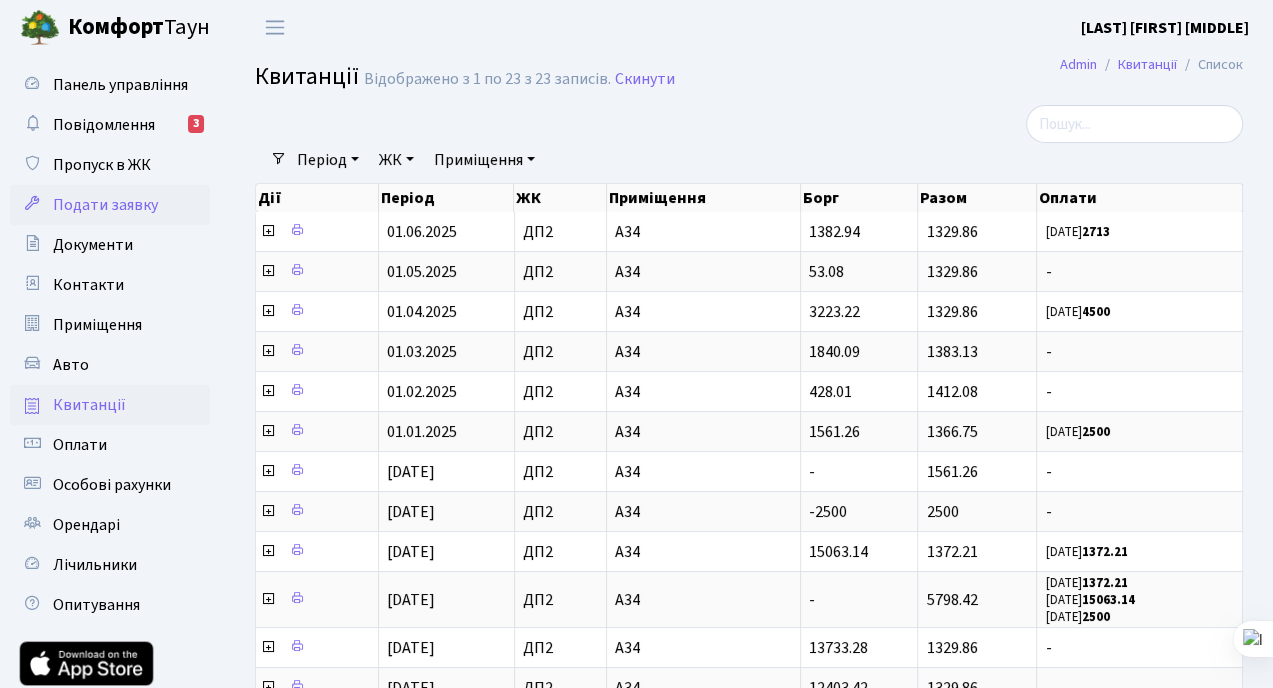 click on "Подати заявку" at bounding box center [110, 205] 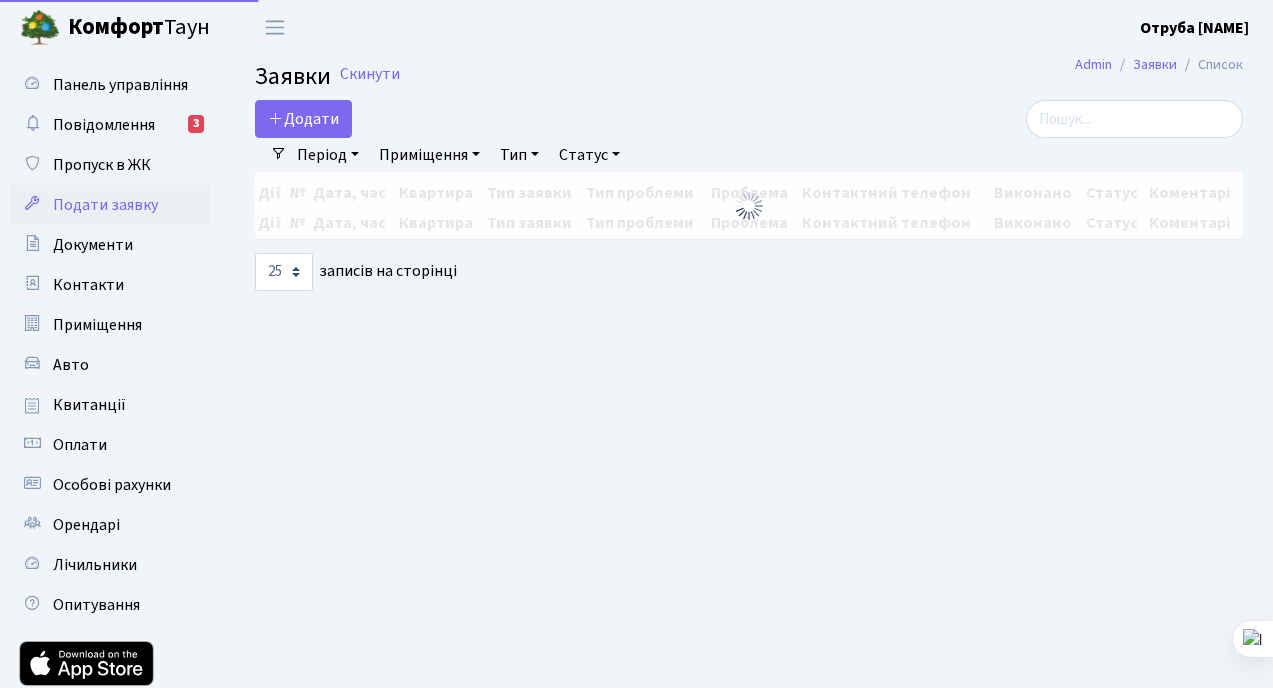 select on "25" 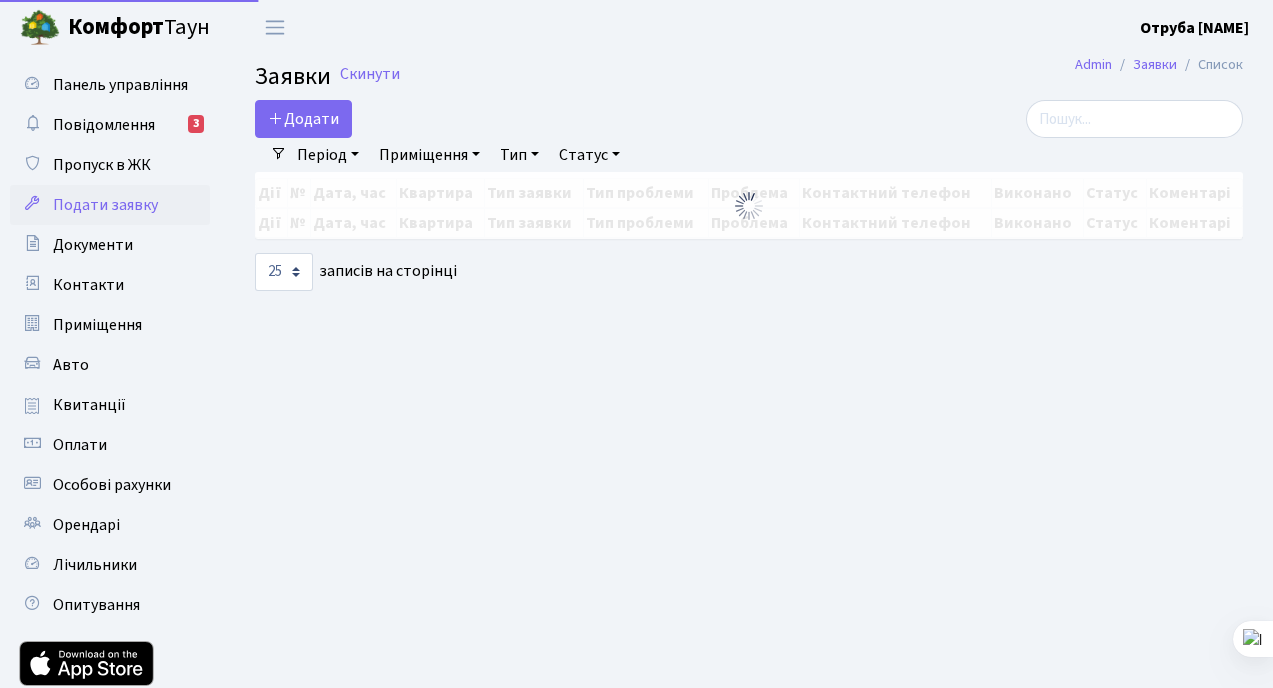 scroll, scrollTop: 0, scrollLeft: 0, axis: both 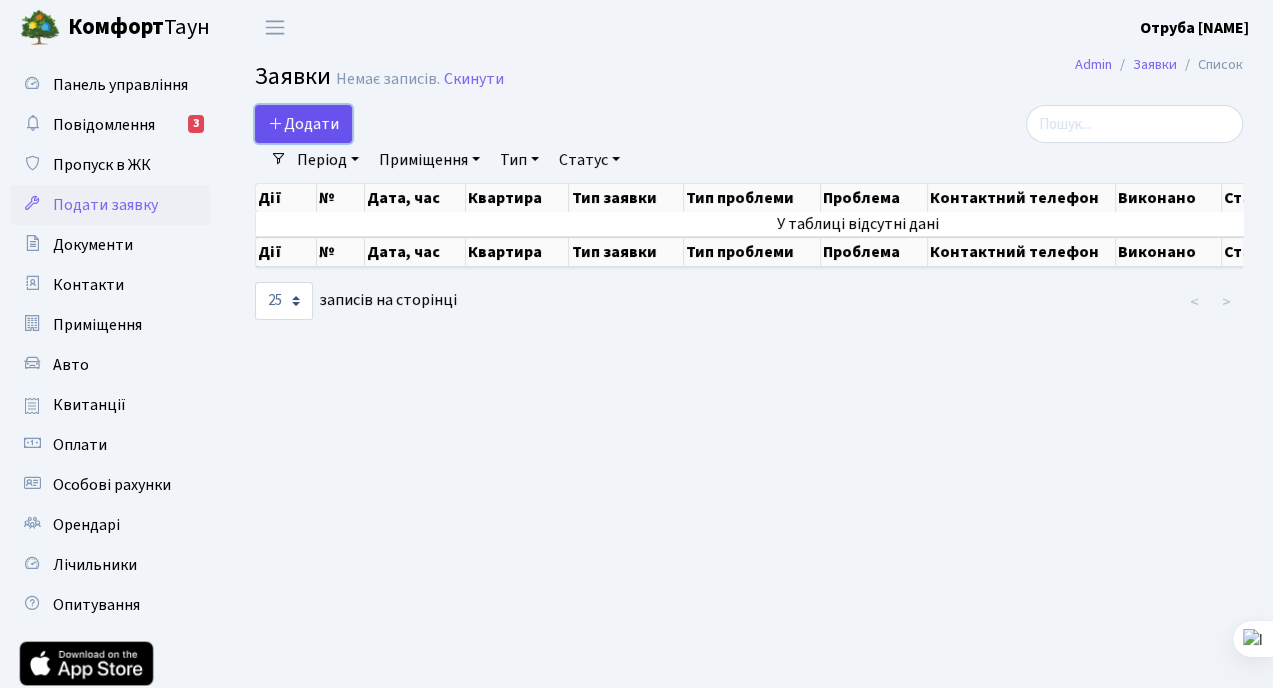 click on "Додати" at bounding box center [303, 124] 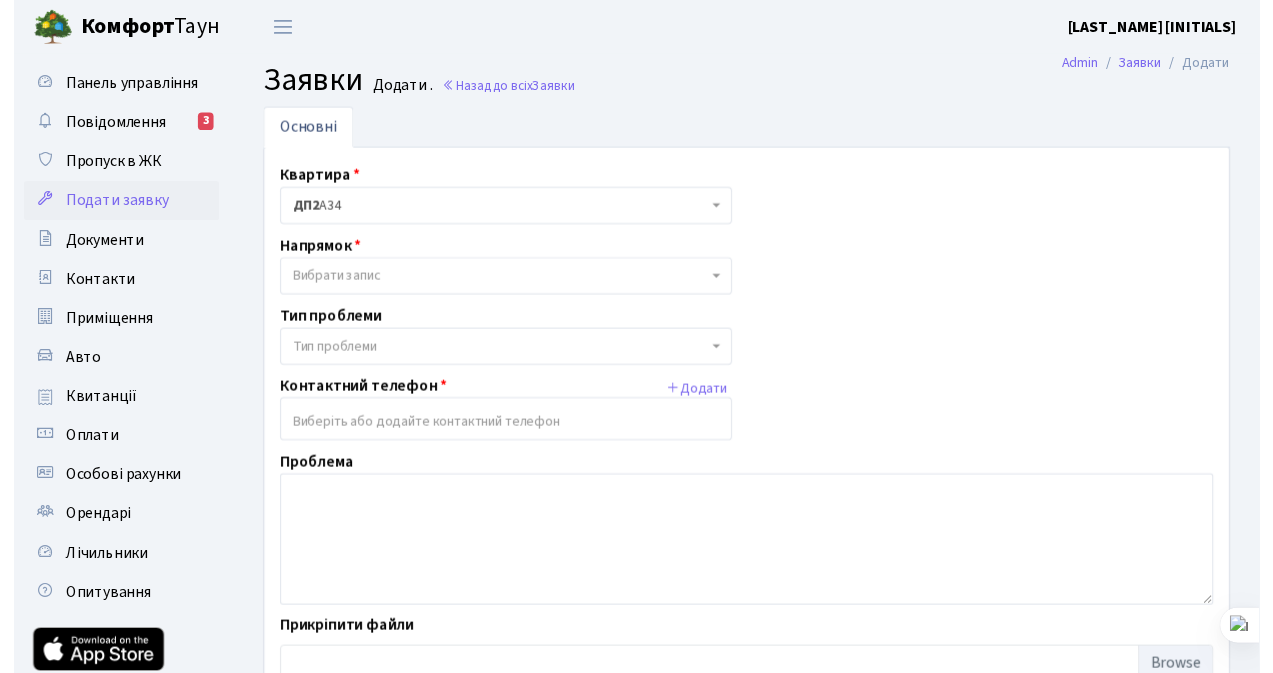 scroll, scrollTop: 0, scrollLeft: 0, axis: both 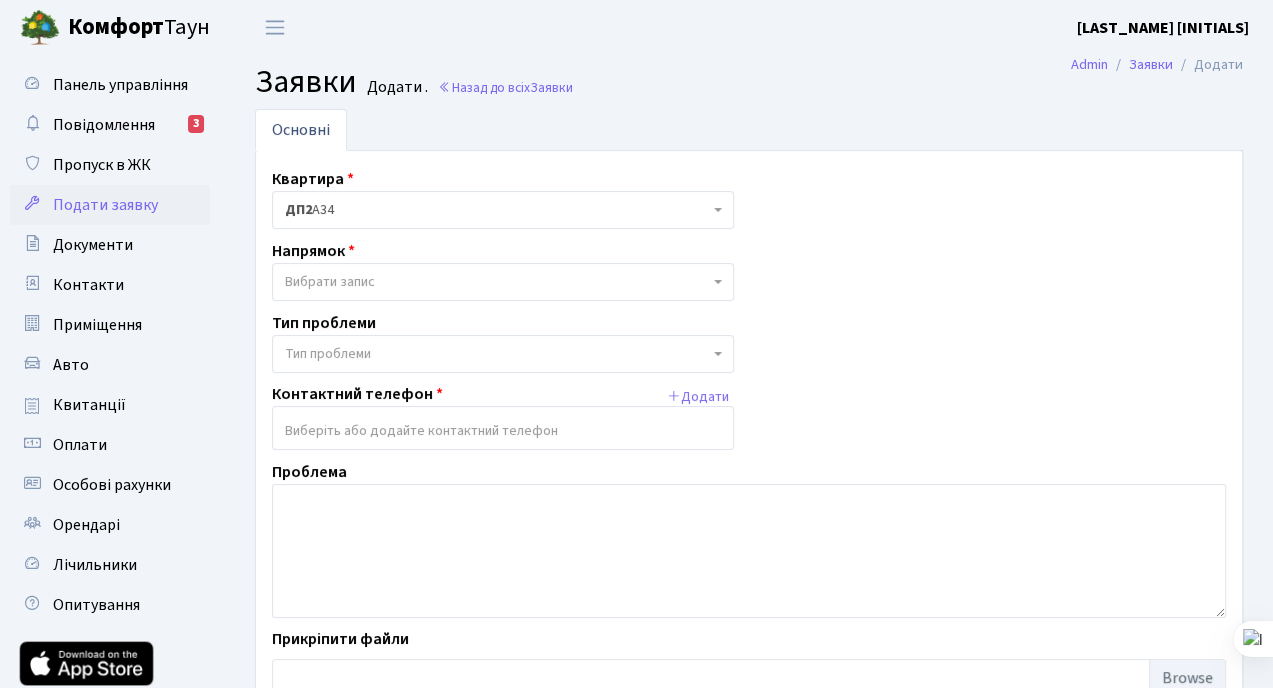 click on "Вибрати запис" at bounding box center [497, 282] 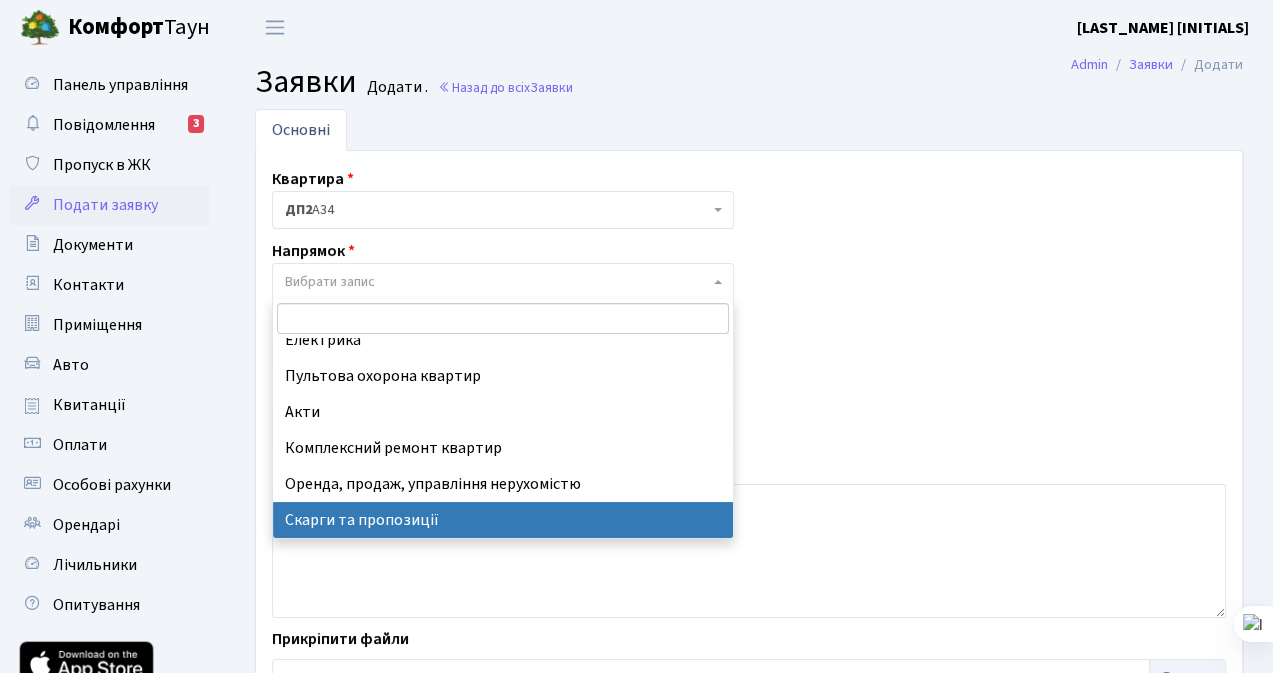 scroll, scrollTop: 132, scrollLeft: 0, axis: vertical 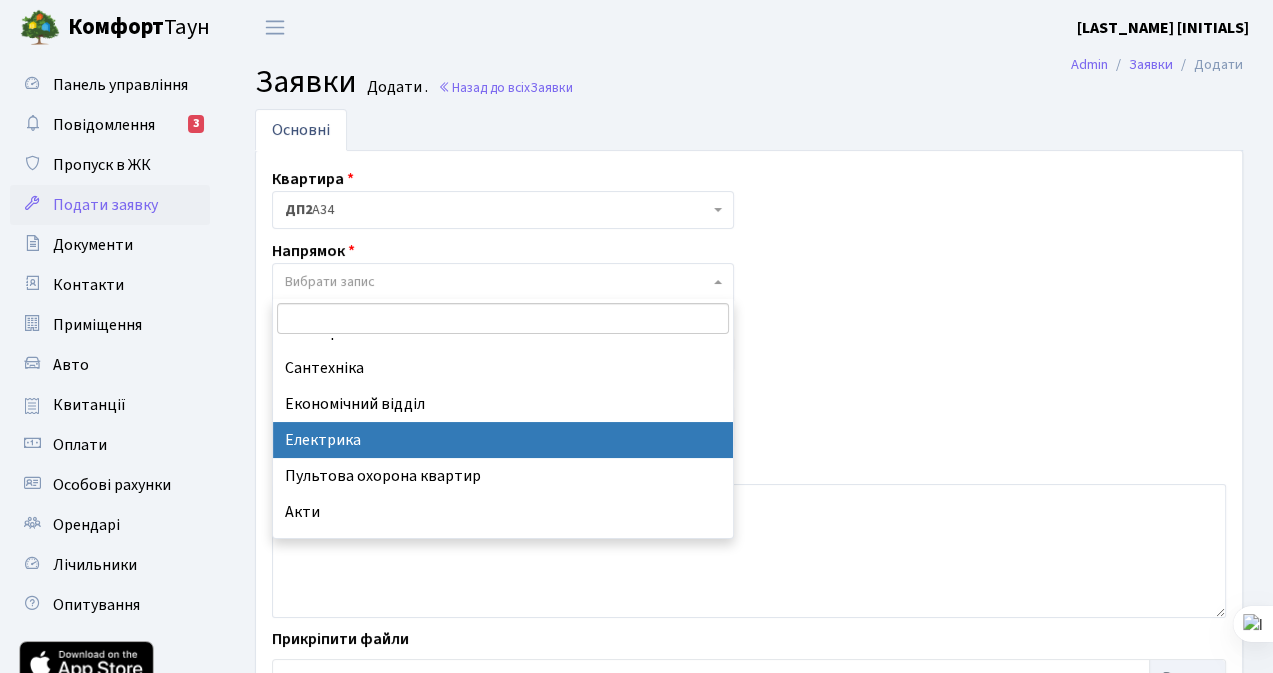 select on "3" 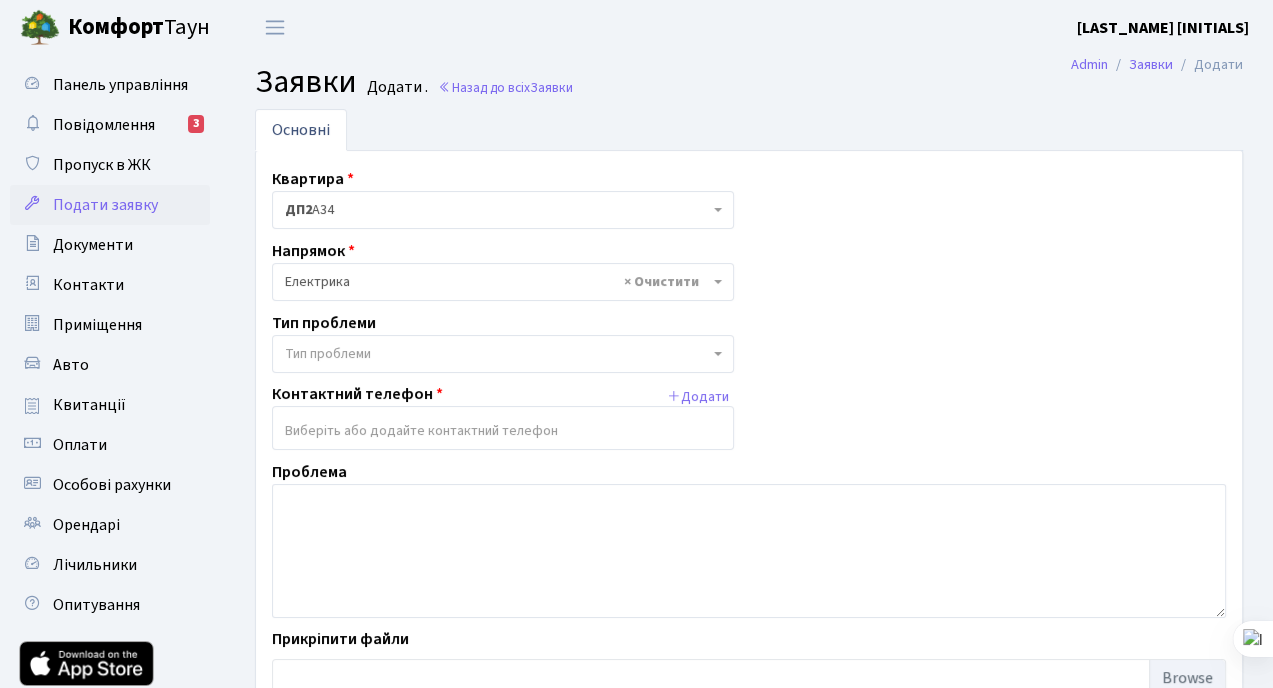 click on "Тип проблеми" at bounding box center [497, 354] 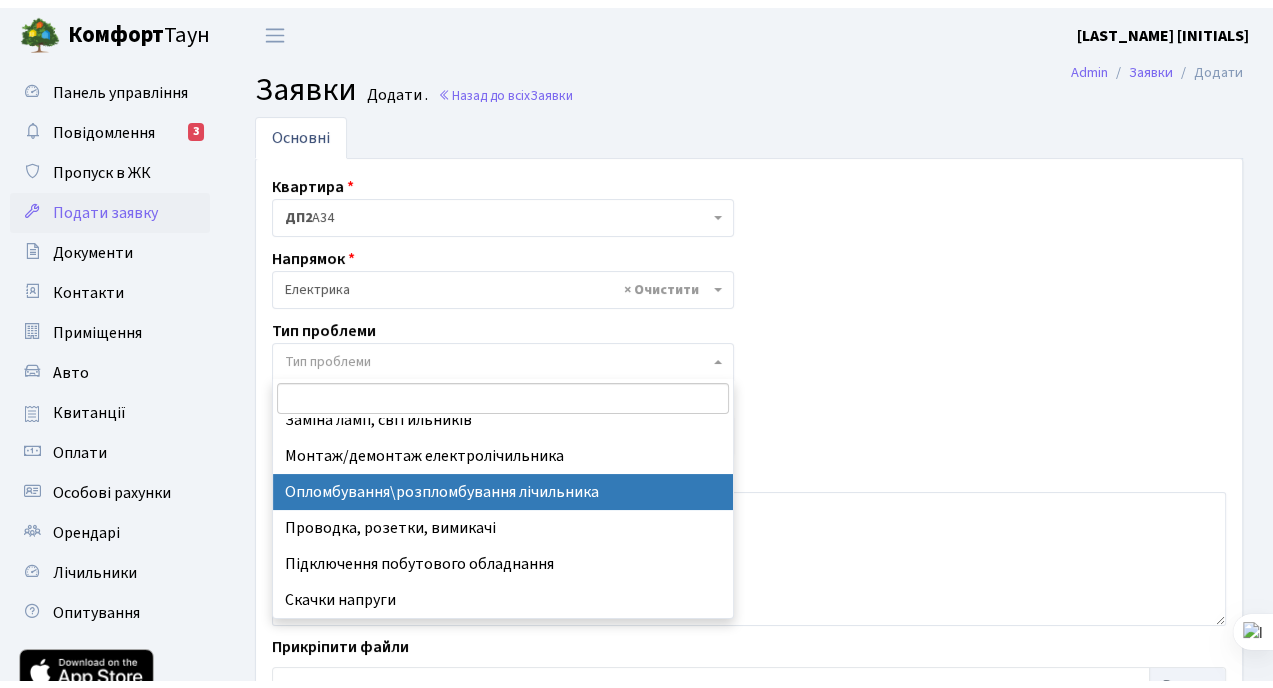 scroll, scrollTop: 0, scrollLeft: 0, axis: both 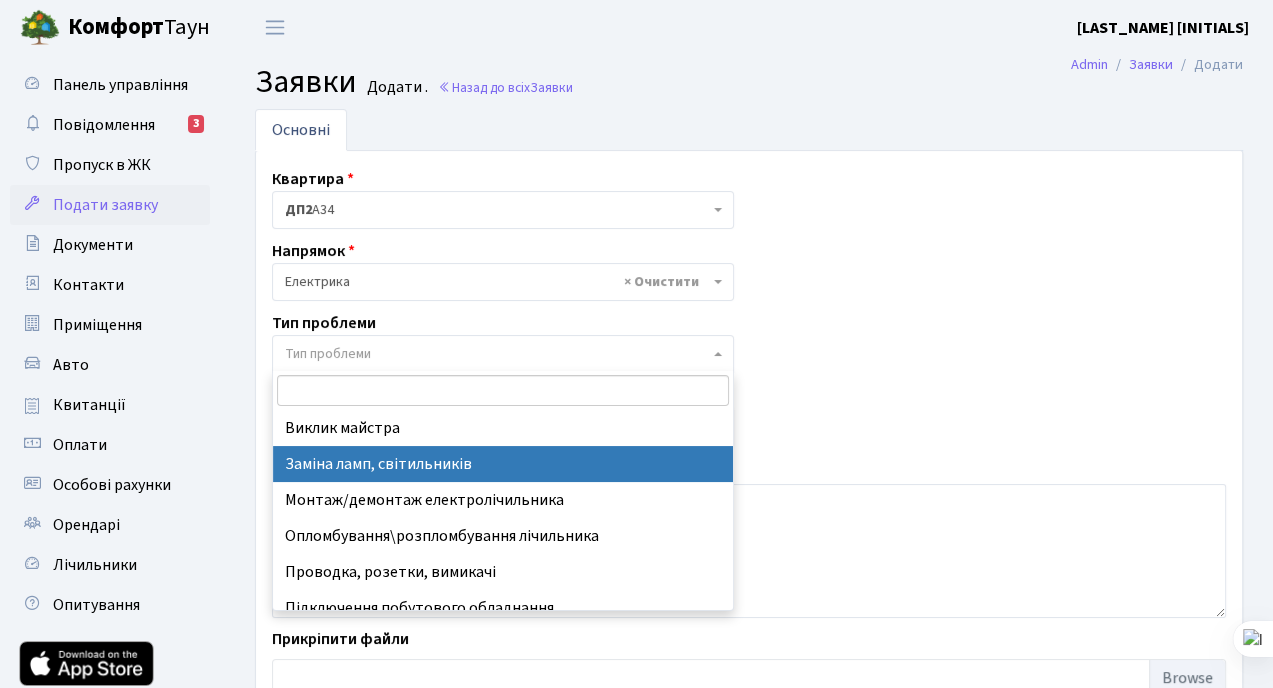 select on "40" 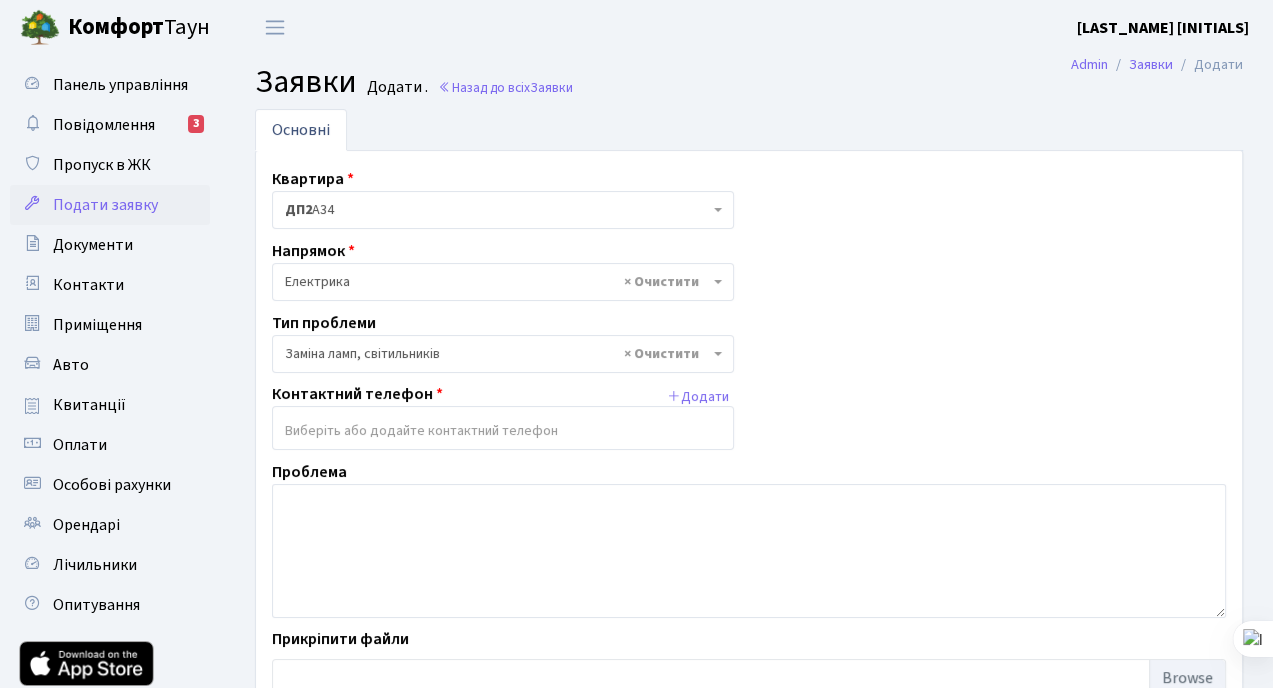 click at bounding box center [503, 431] 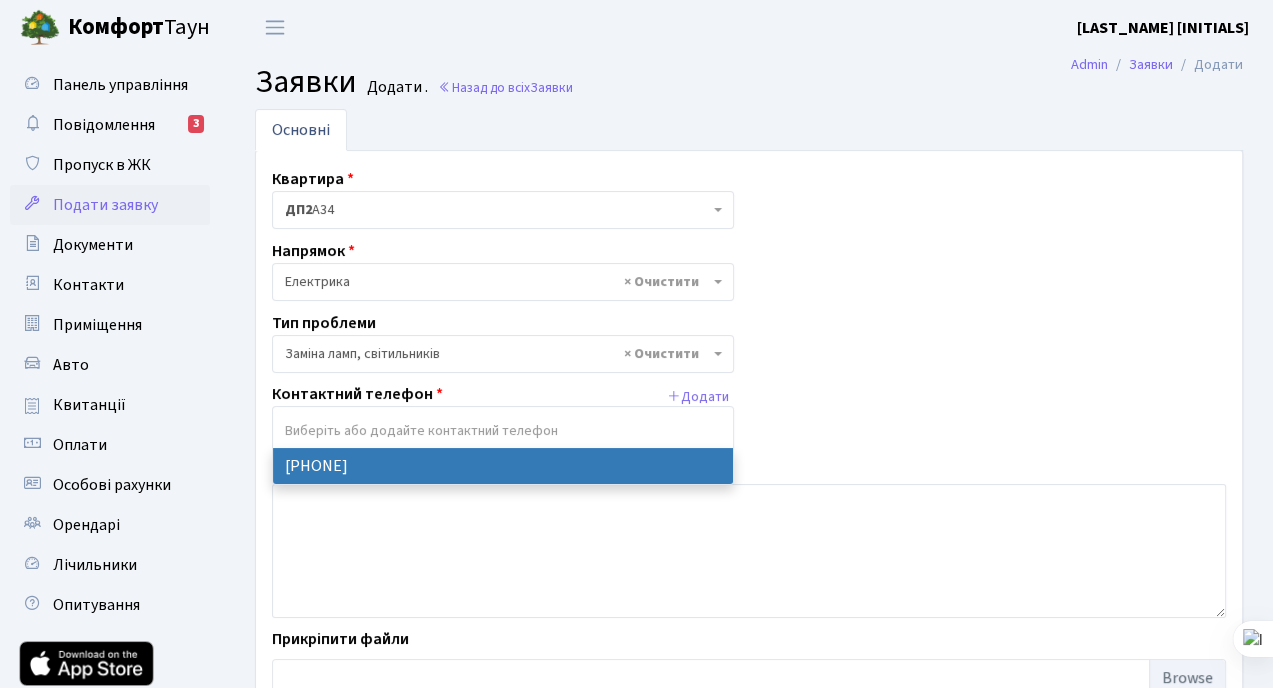 select on "89686" 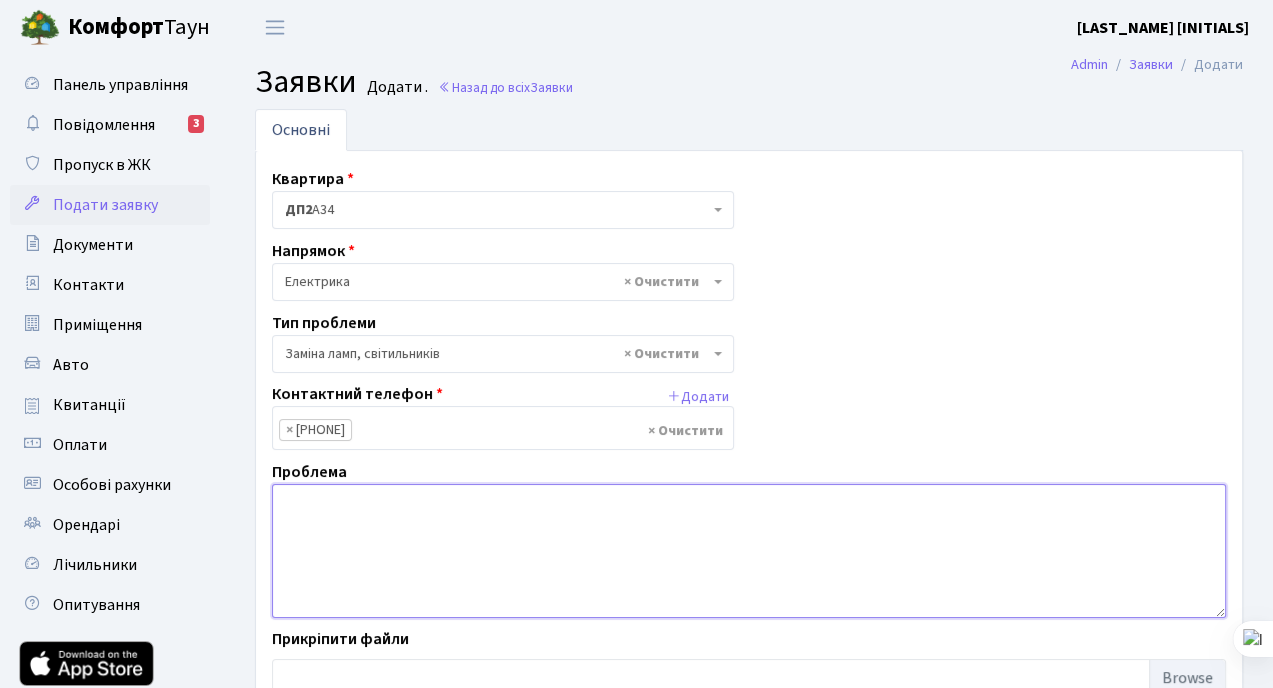 click at bounding box center [749, 551] 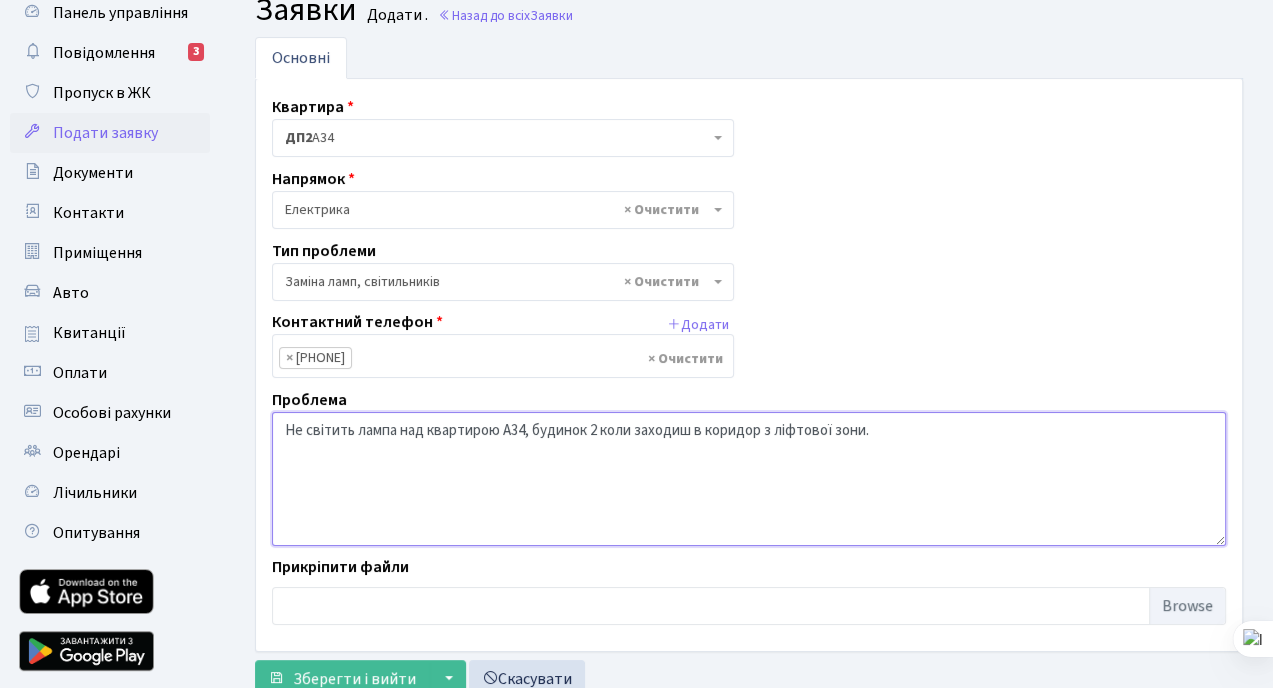 scroll, scrollTop: 139, scrollLeft: 0, axis: vertical 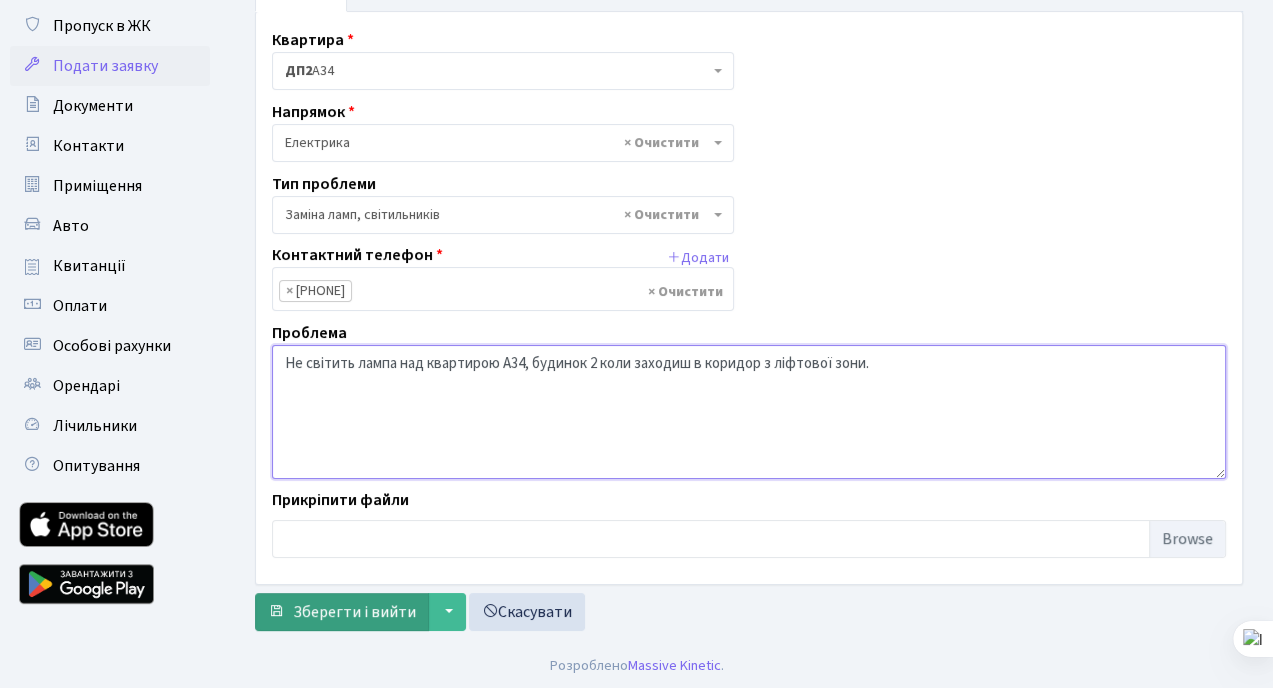 type on "Не світить лампа над квартирою А34, будинок 2 коли заходиш в коридор з ліфтової зони." 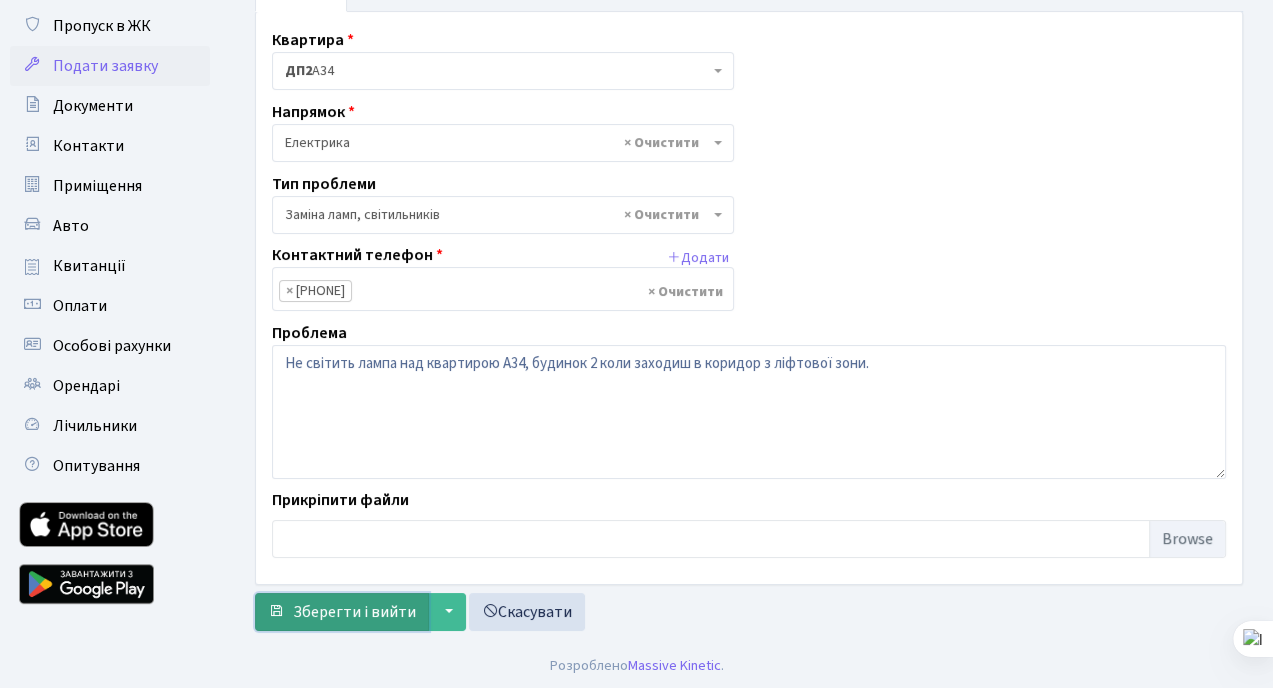 click on "Зберегти і вийти" at bounding box center (354, 612) 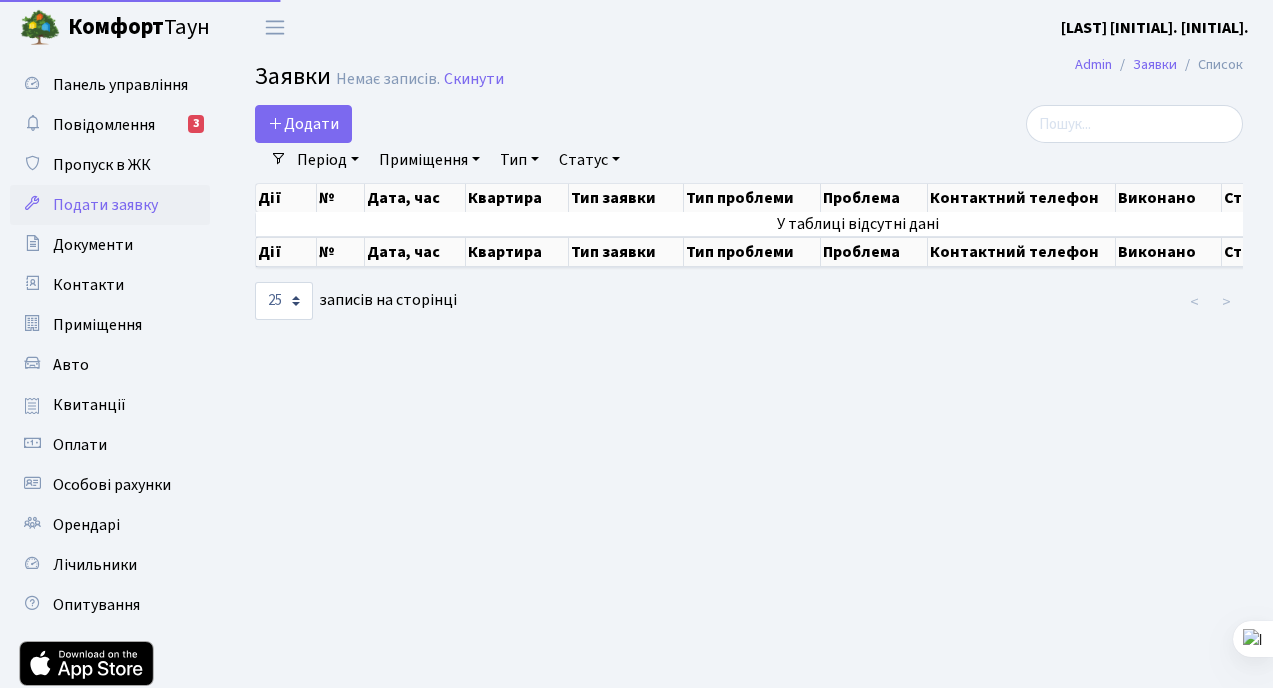 select on "25" 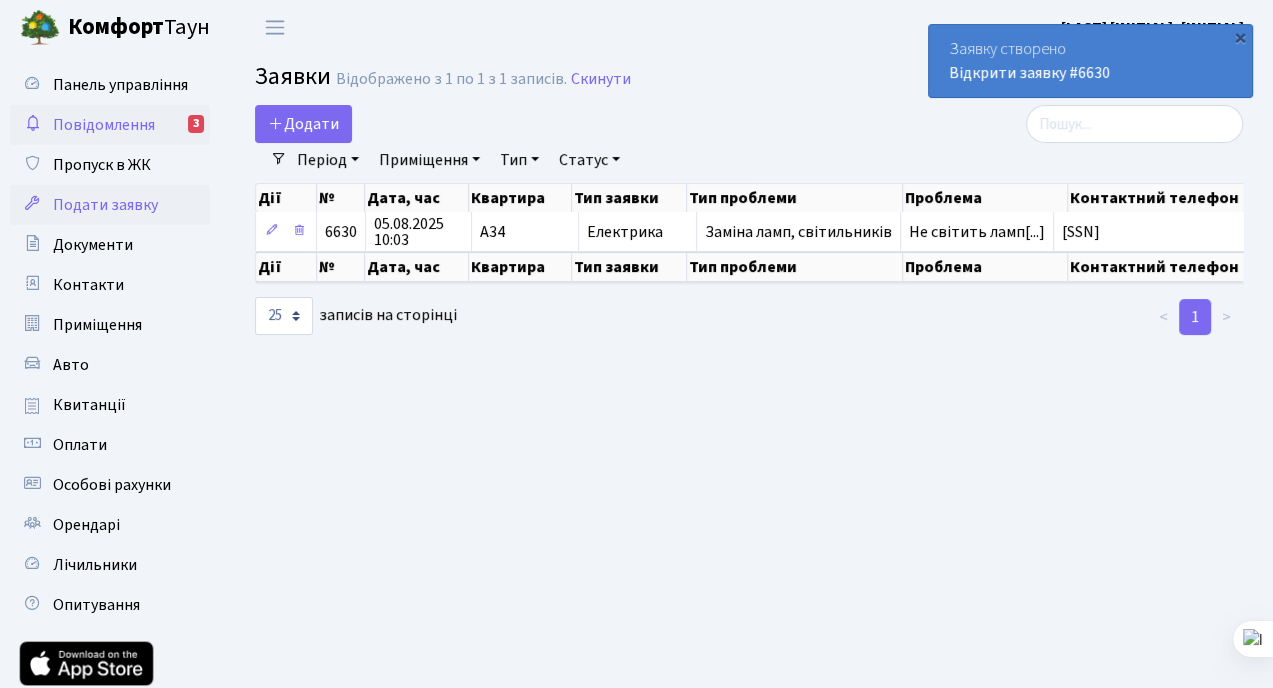 click on "Повідомлення 3" at bounding box center (110, 125) 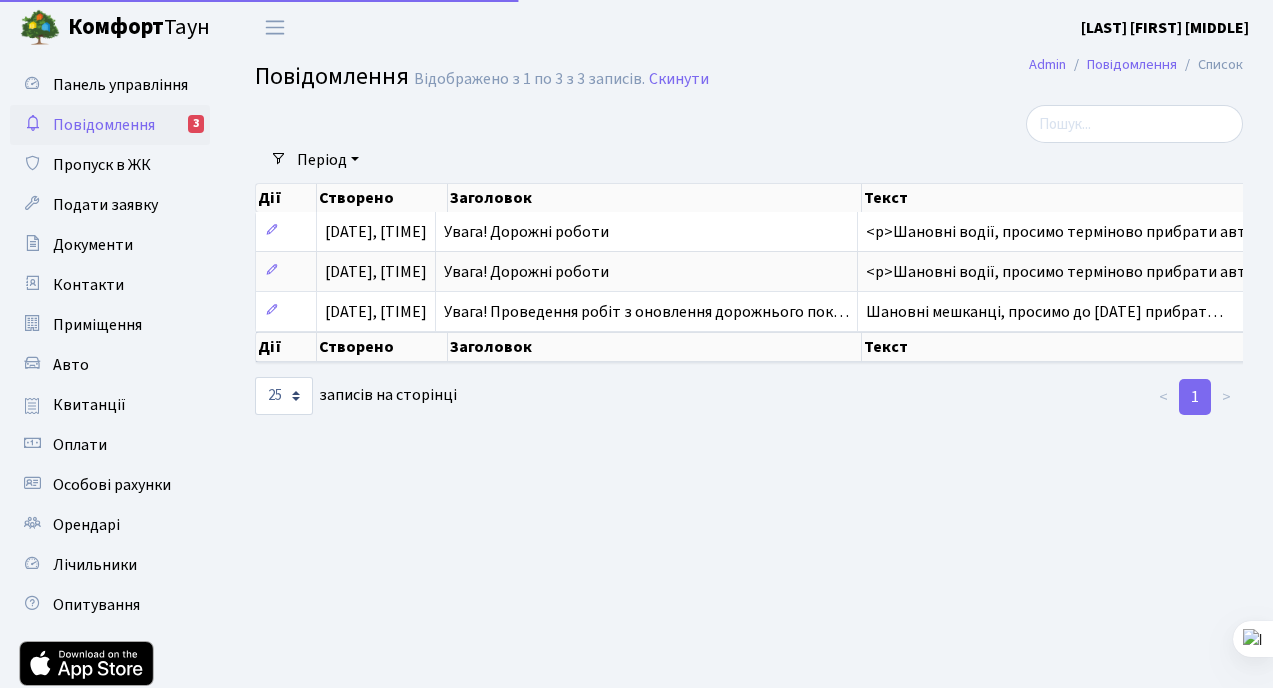 select on "25" 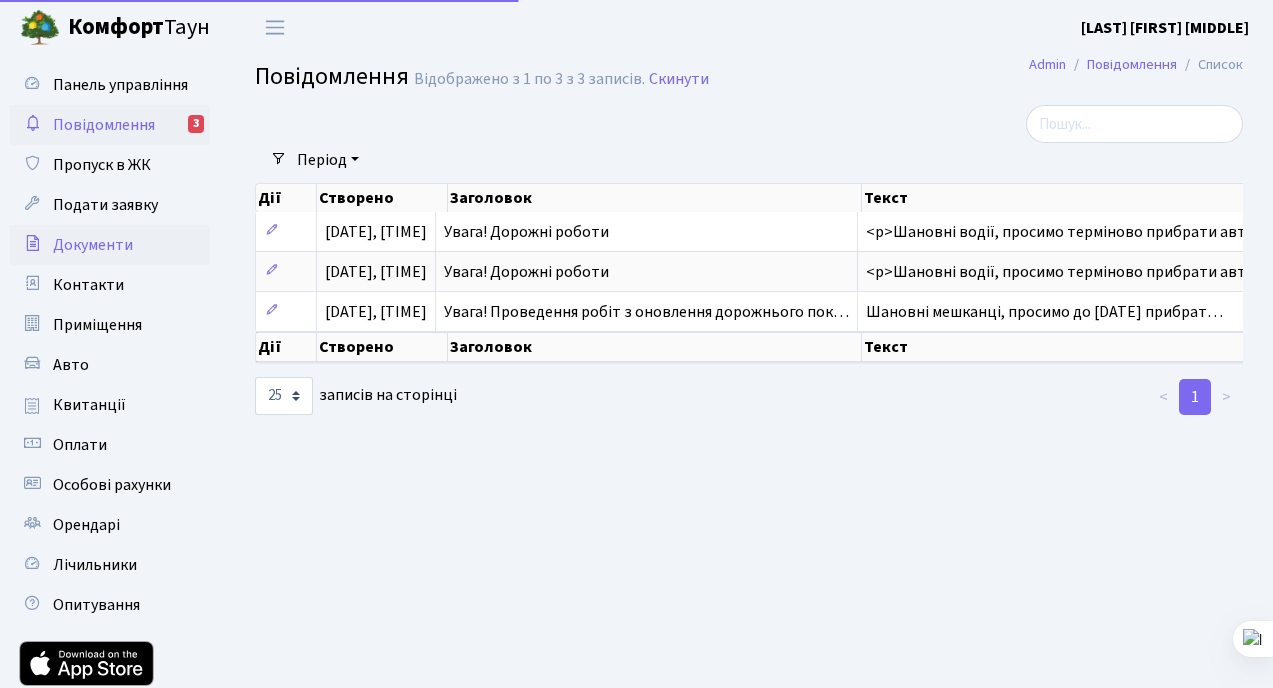 scroll, scrollTop: 0, scrollLeft: 0, axis: both 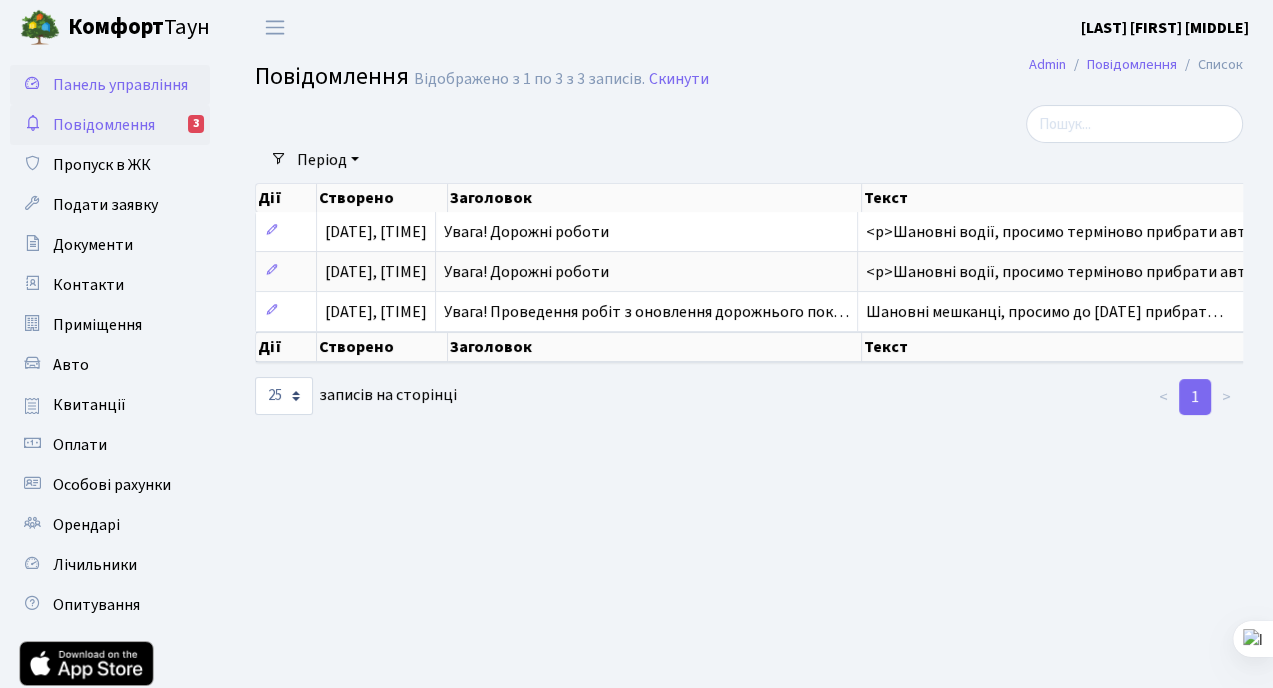click on "Панель управління" at bounding box center [120, 85] 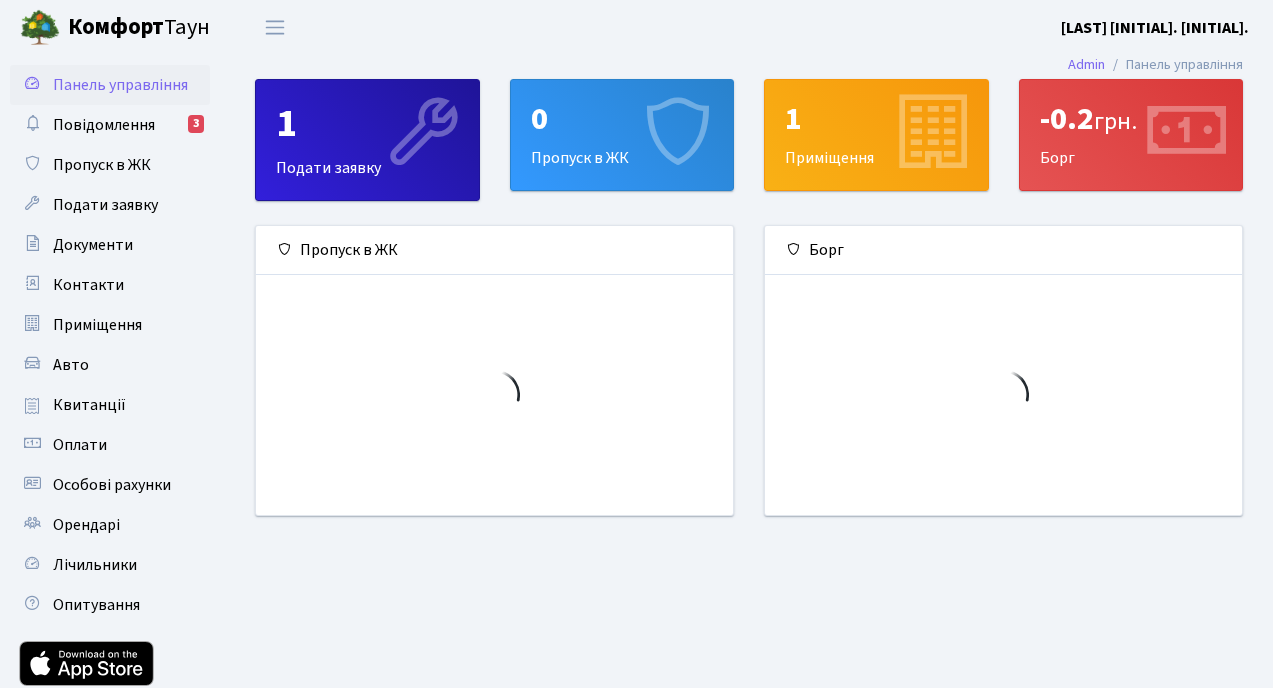 scroll, scrollTop: 0, scrollLeft: 0, axis: both 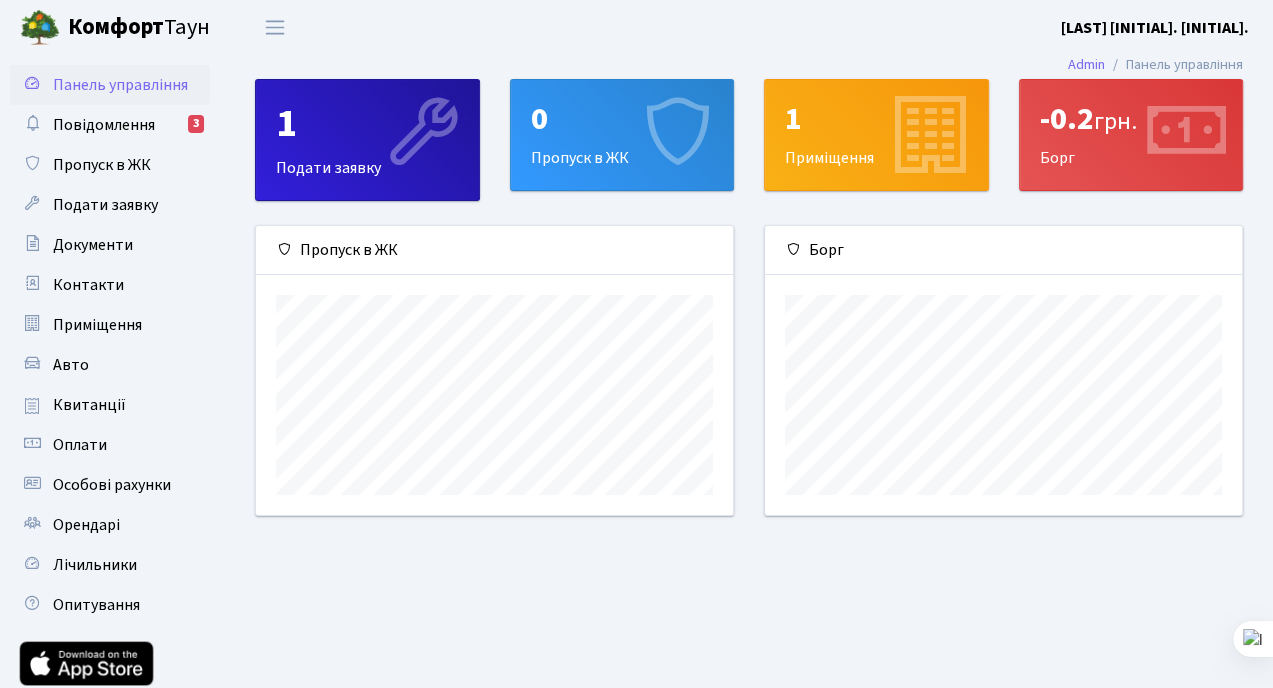 click at bounding box center [930, 134] 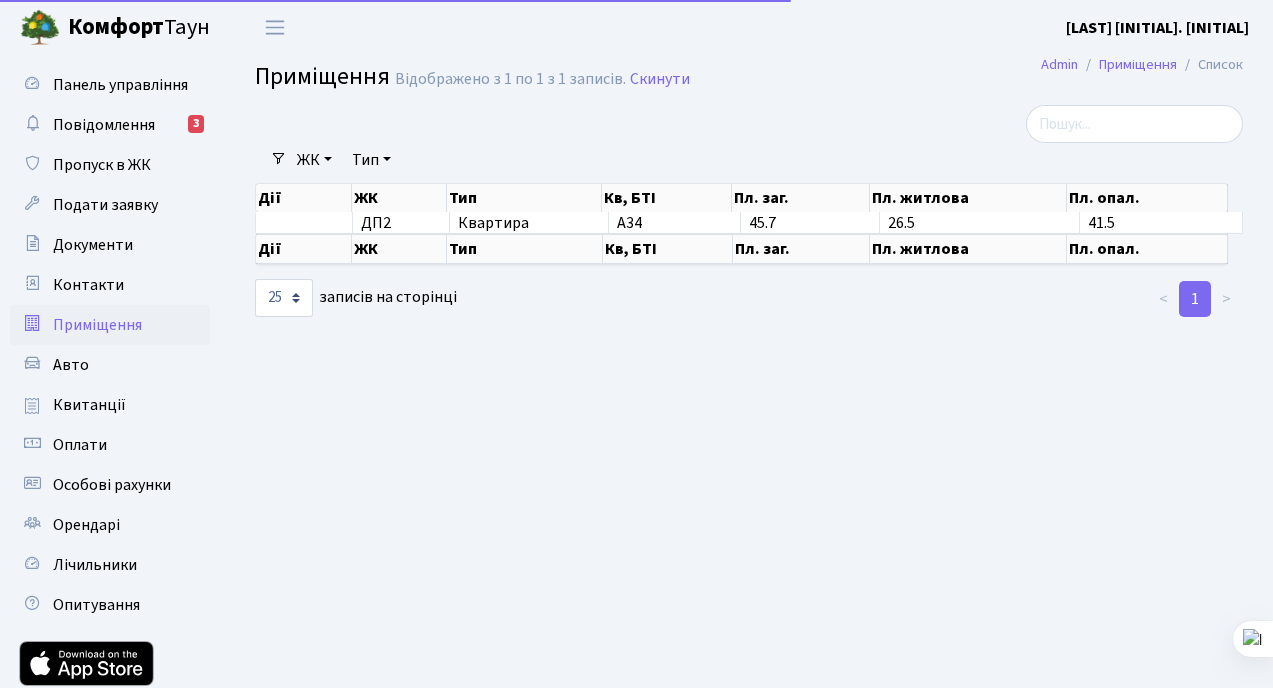 select on "25" 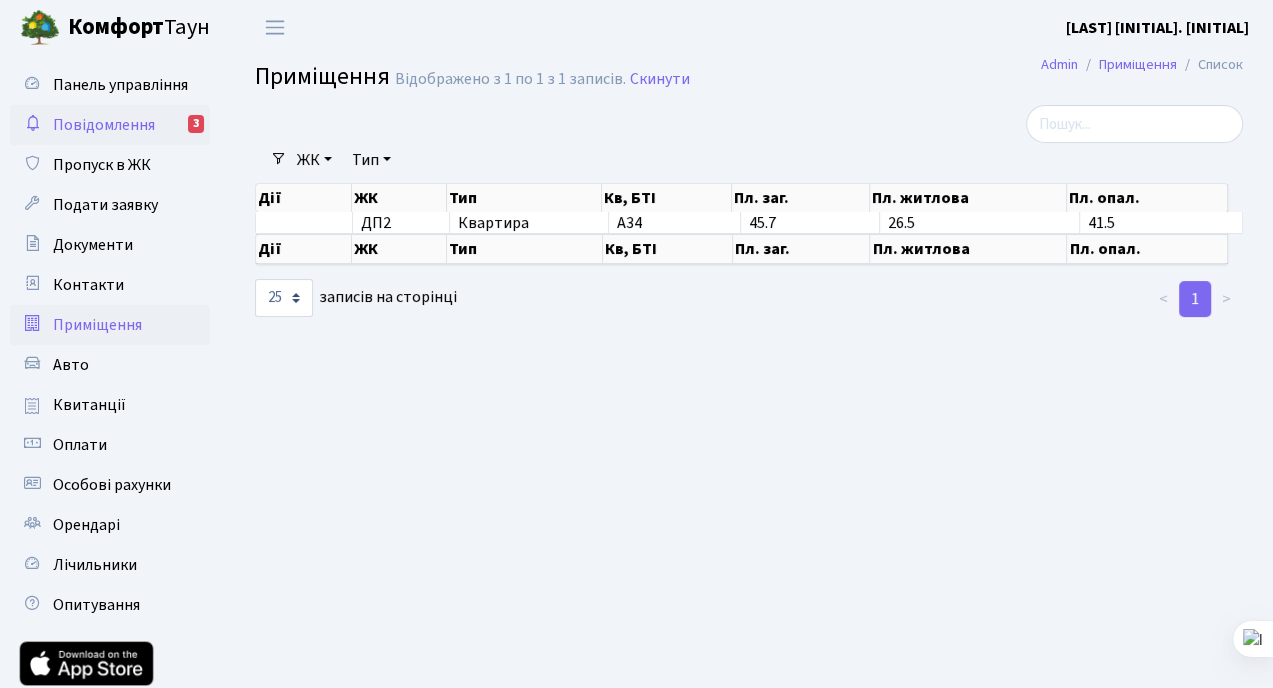 click on "Повідомлення" at bounding box center [104, 125] 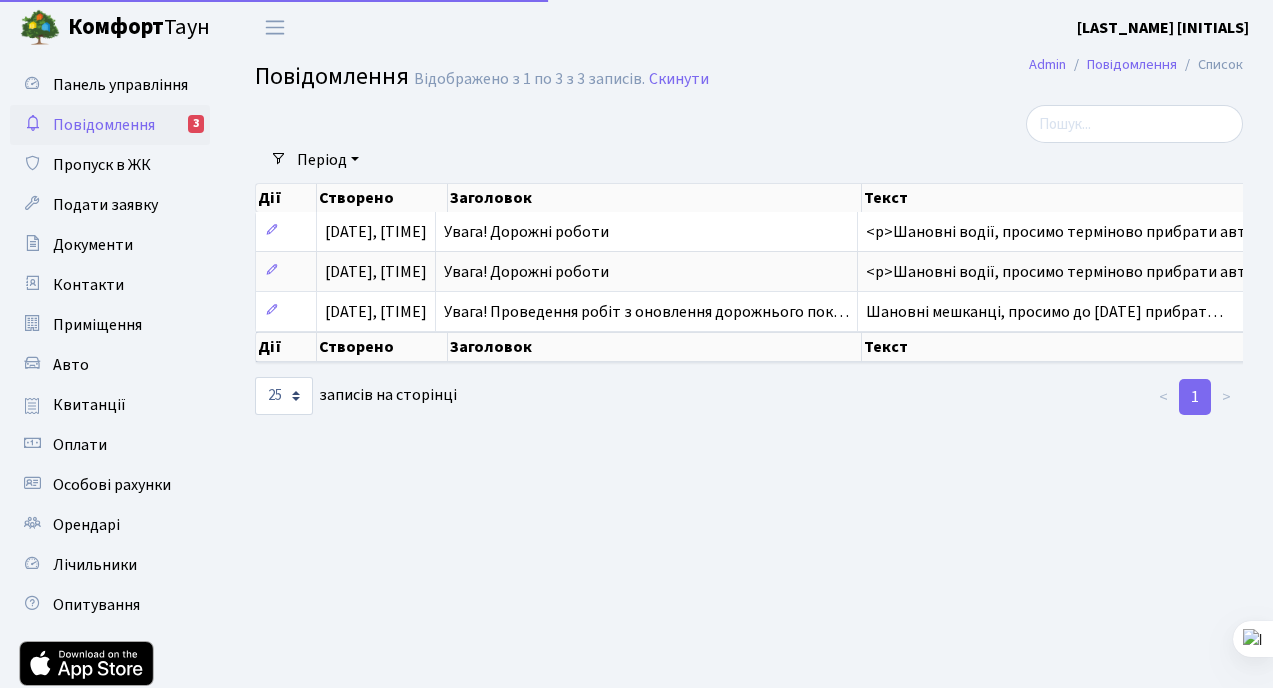 select on "25" 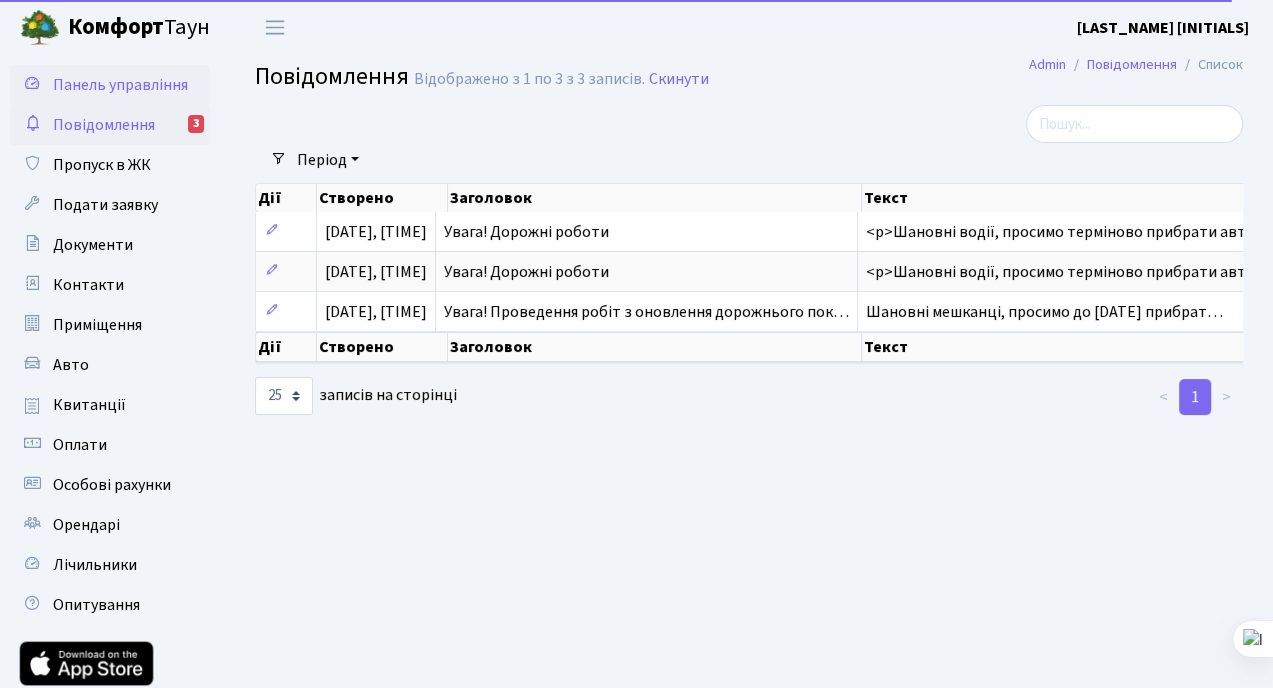 click on "Панель управління" at bounding box center [120, 85] 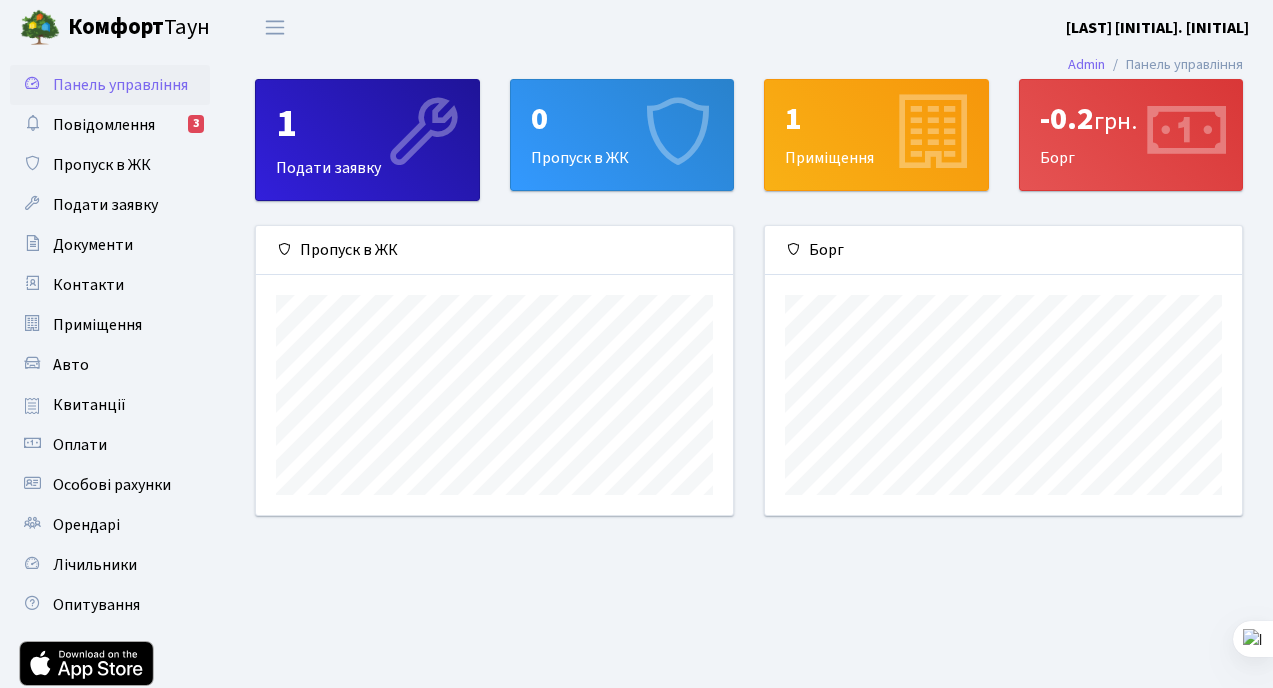 scroll, scrollTop: 0, scrollLeft: 0, axis: both 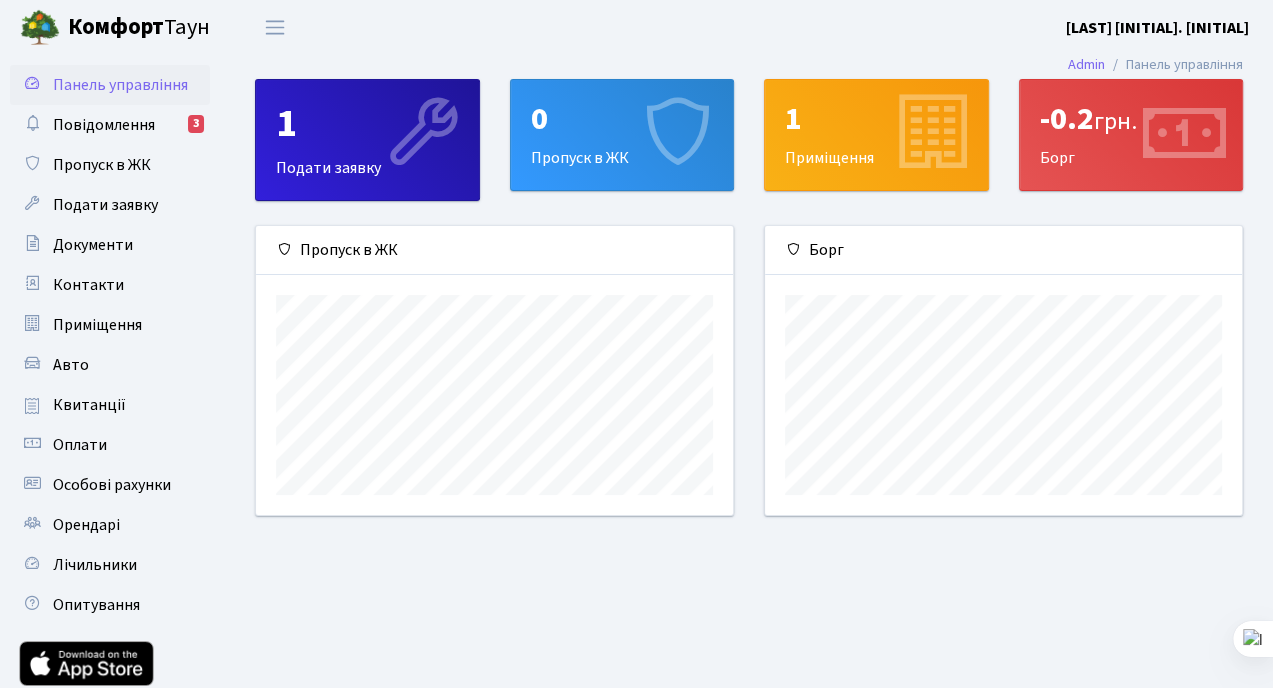 click at bounding box center (1184, 134) 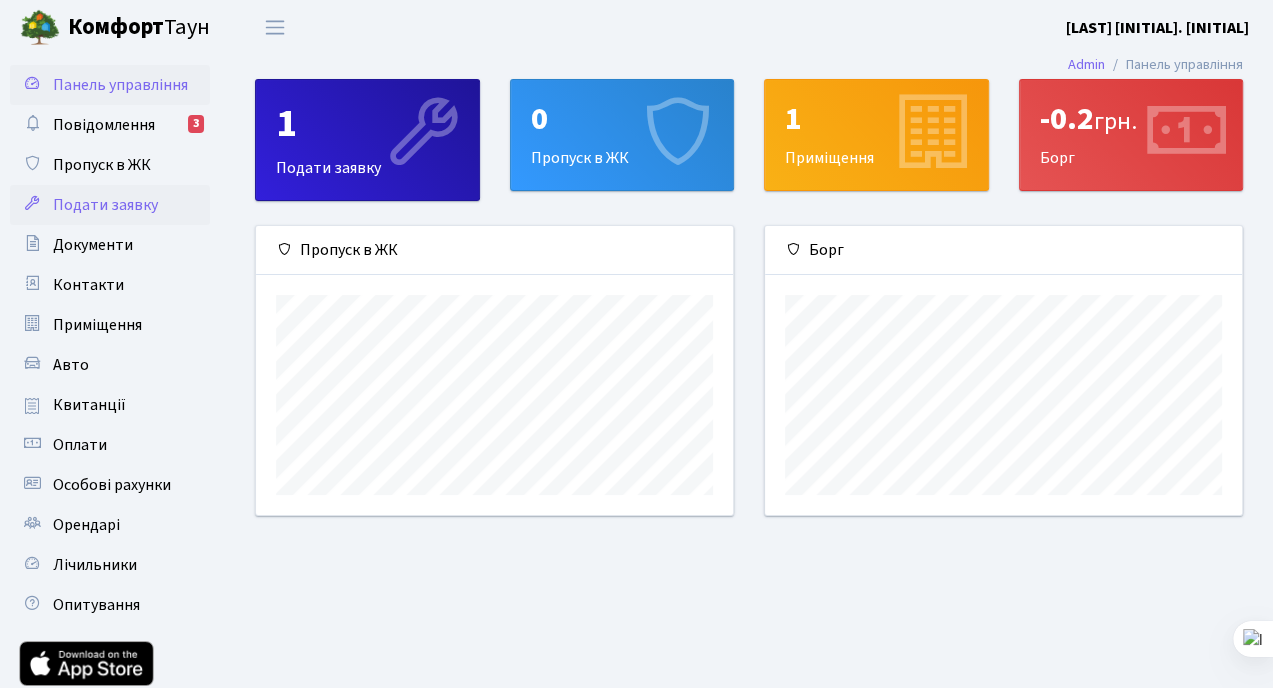 click on "Подати заявку" at bounding box center (110, 205) 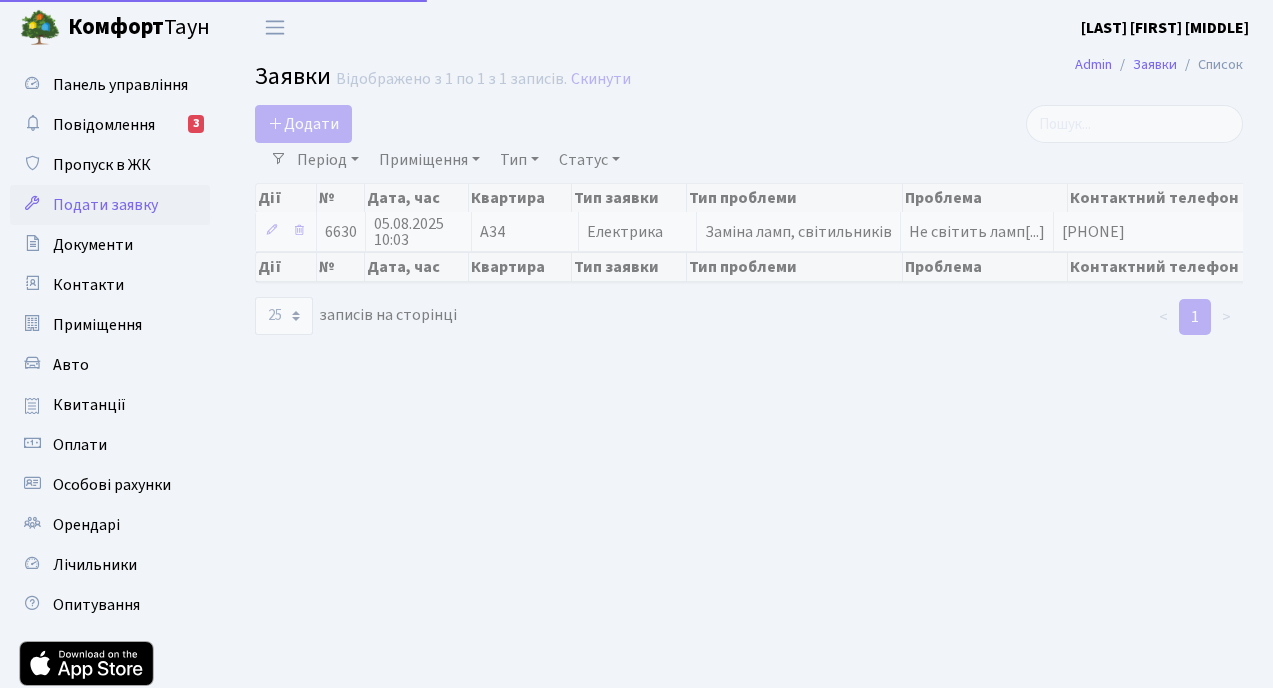 select on "25" 